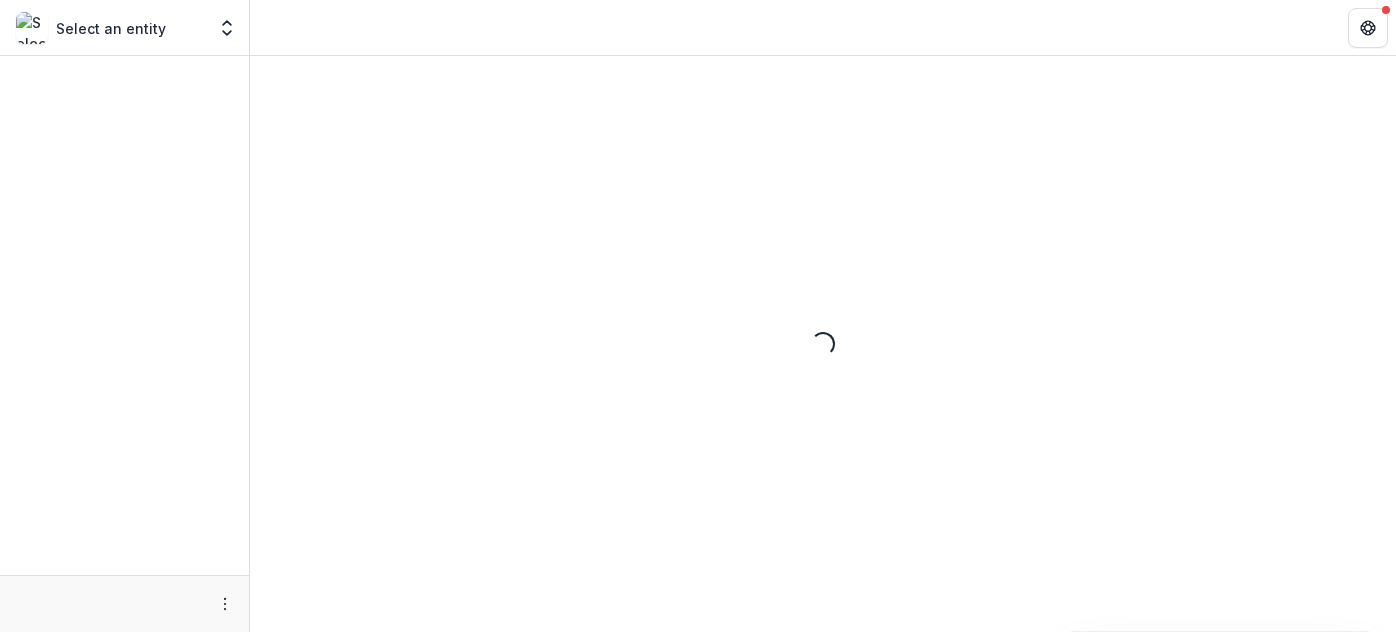 scroll, scrollTop: 0, scrollLeft: 0, axis: both 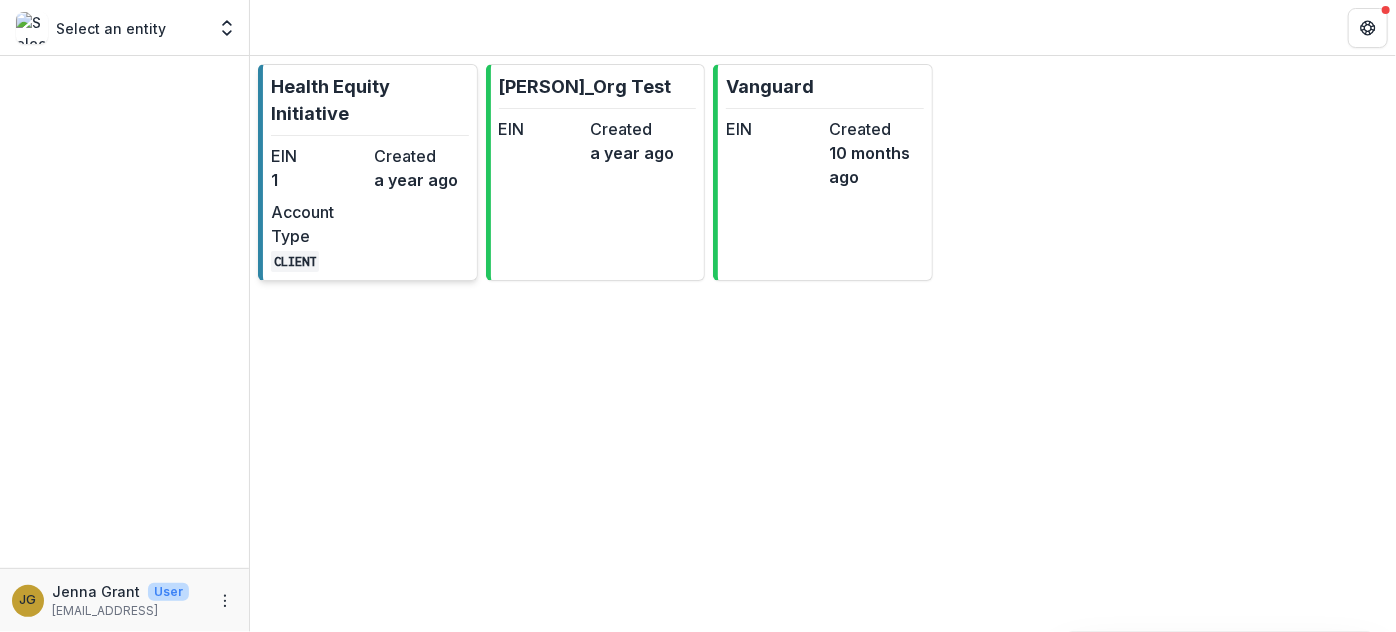 click on "Health Equity Initiative" at bounding box center [370, 100] 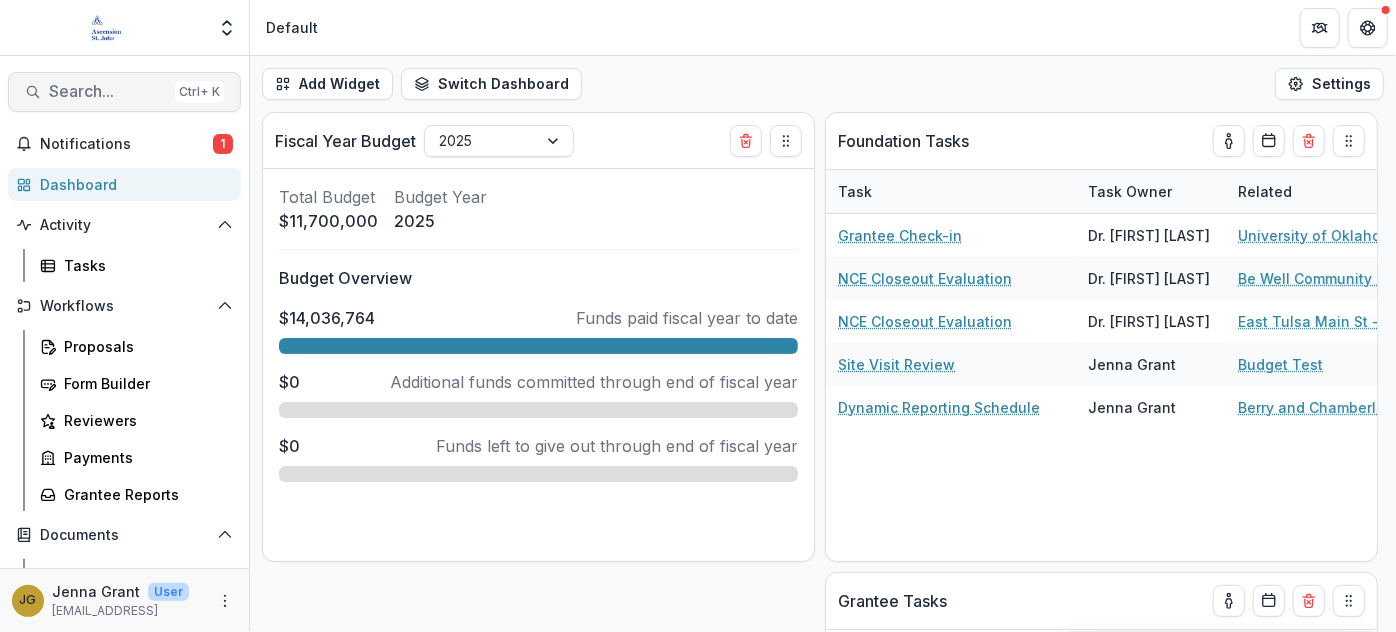 click on "Search..." at bounding box center [108, 91] 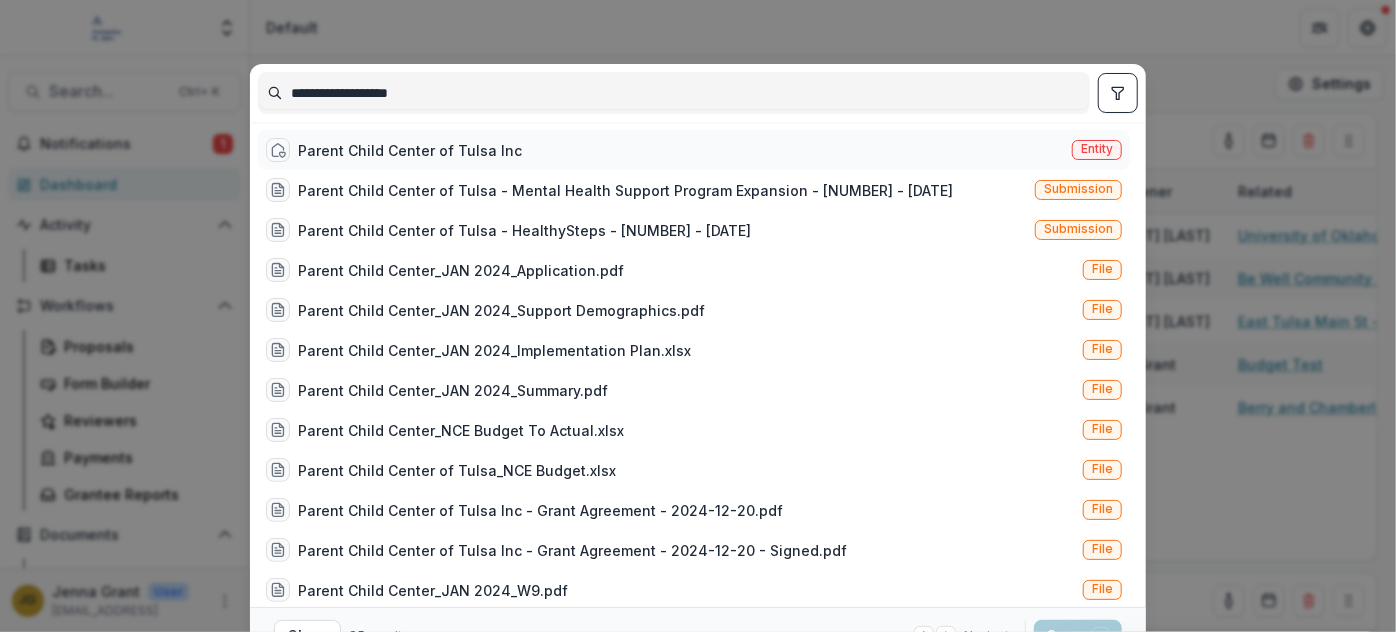 type on "**********" 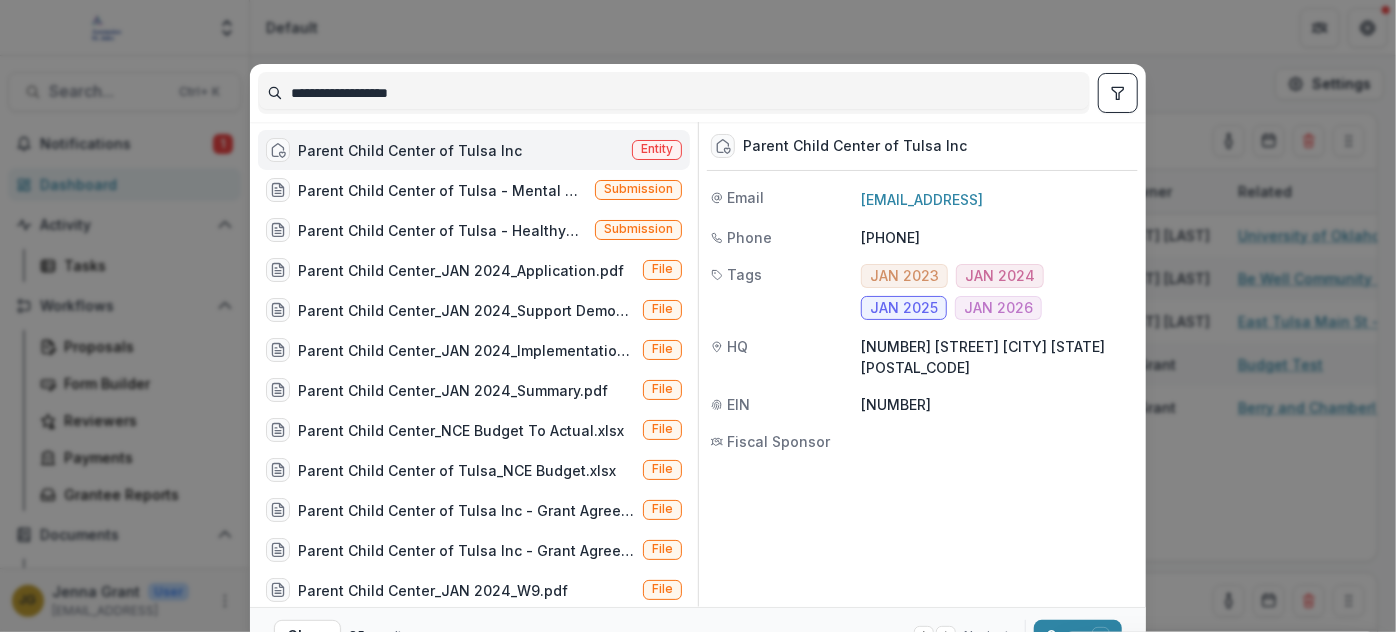 scroll, scrollTop: 96, scrollLeft: 0, axis: vertical 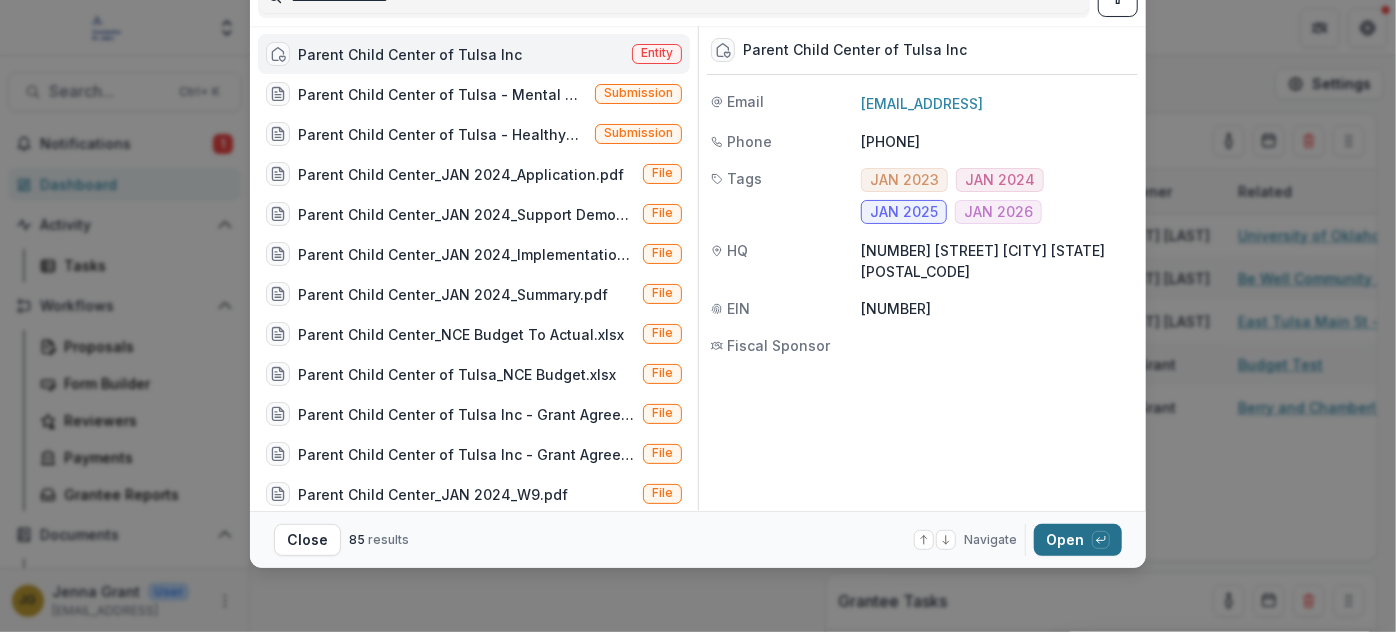 click on "Open with enter key" at bounding box center (1078, 540) 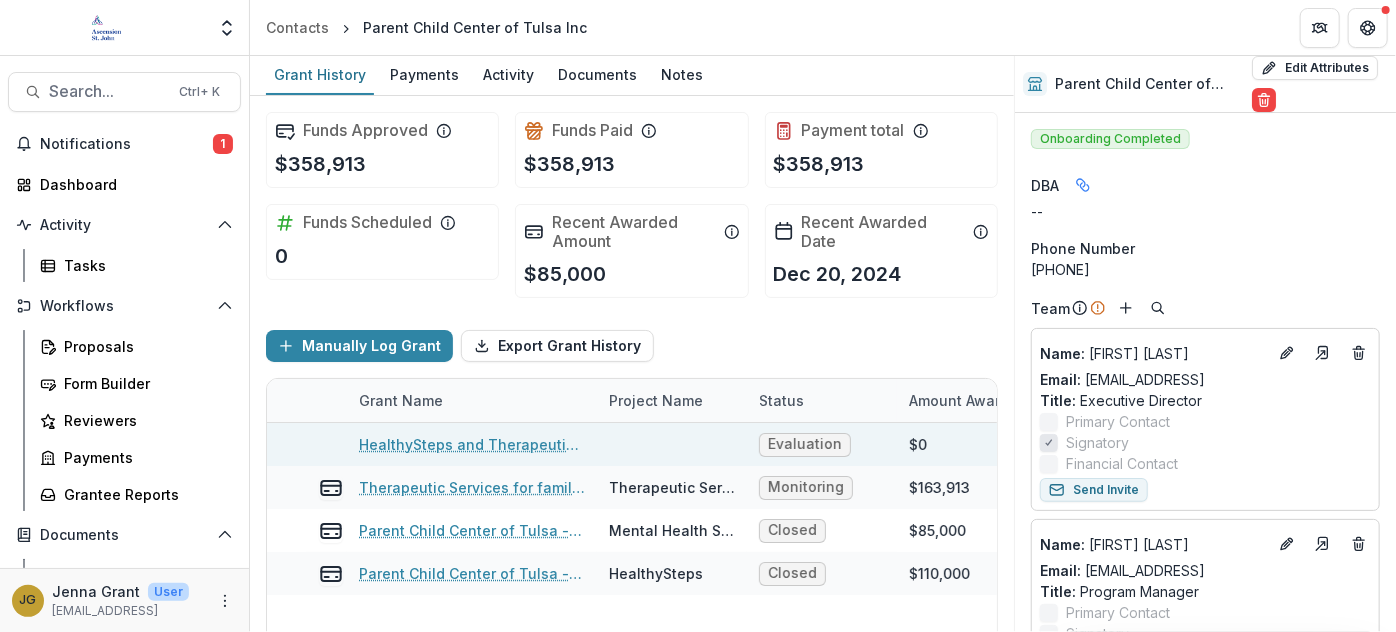 click on "HealthySteps and Therapeutic Services continuum of maternal mental health care" at bounding box center (472, 444) 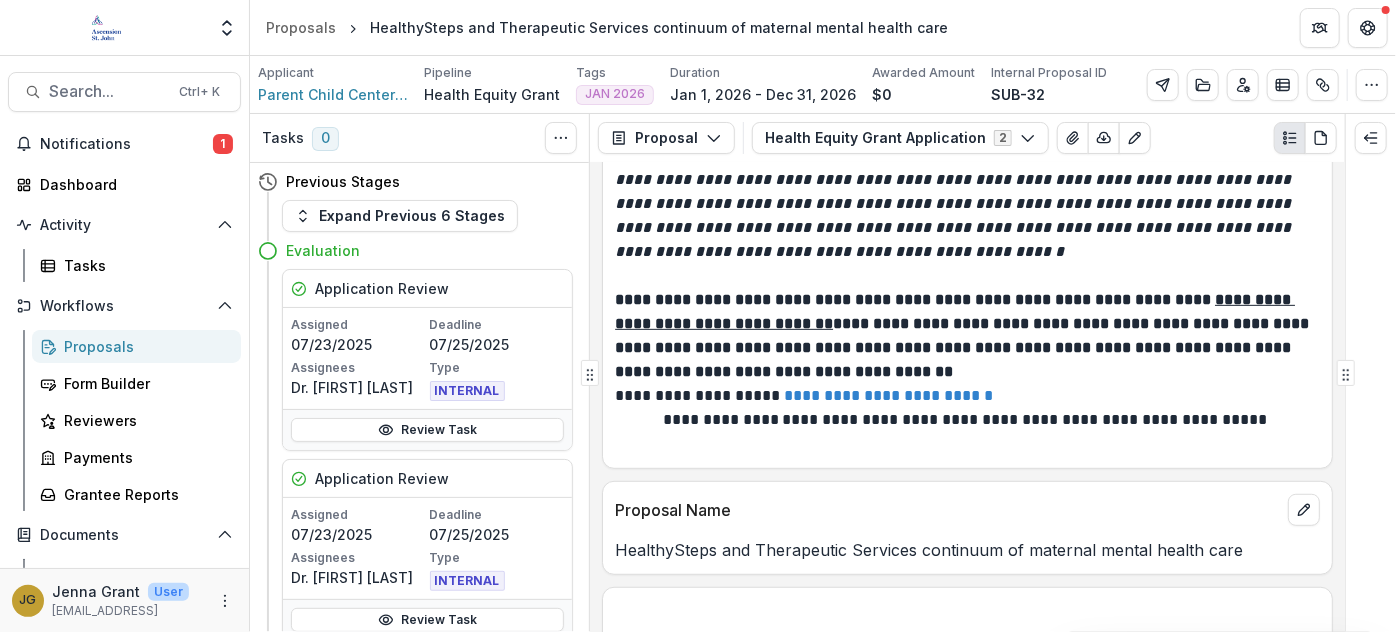scroll, scrollTop: 545, scrollLeft: 0, axis: vertical 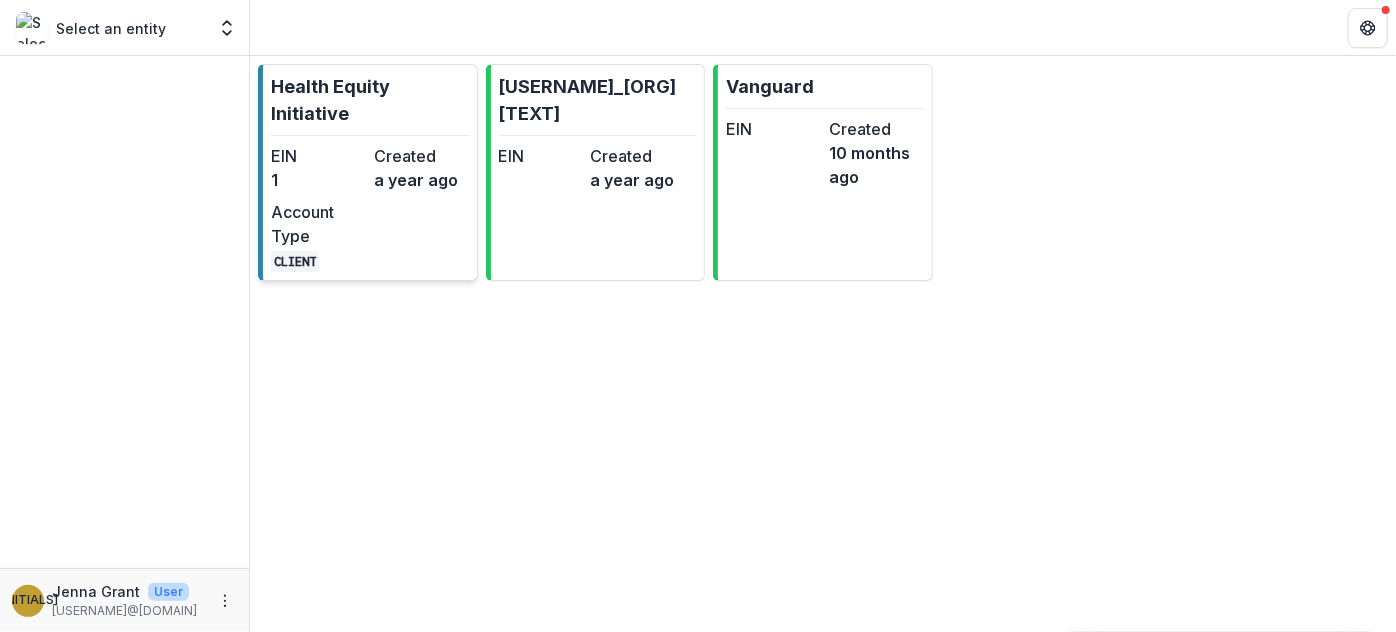 click on "Health Equity Initiative" at bounding box center (370, 100) 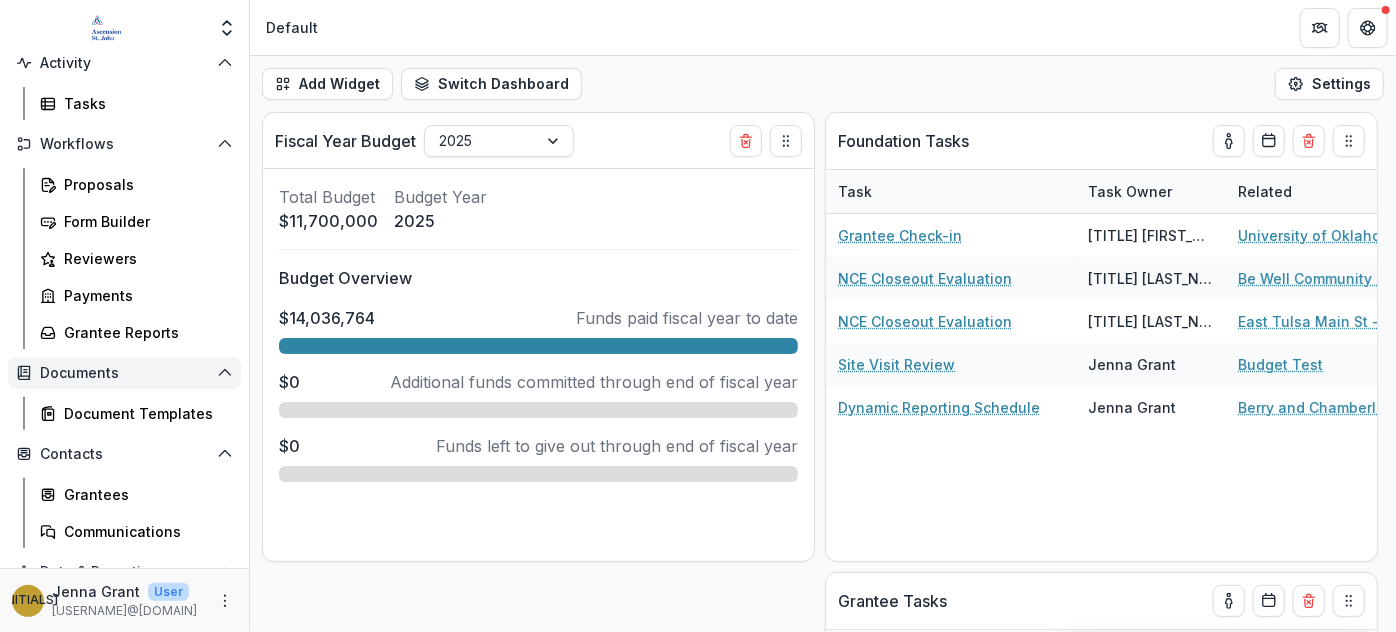 scroll, scrollTop: 181, scrollLeft: 0, axis: vertical 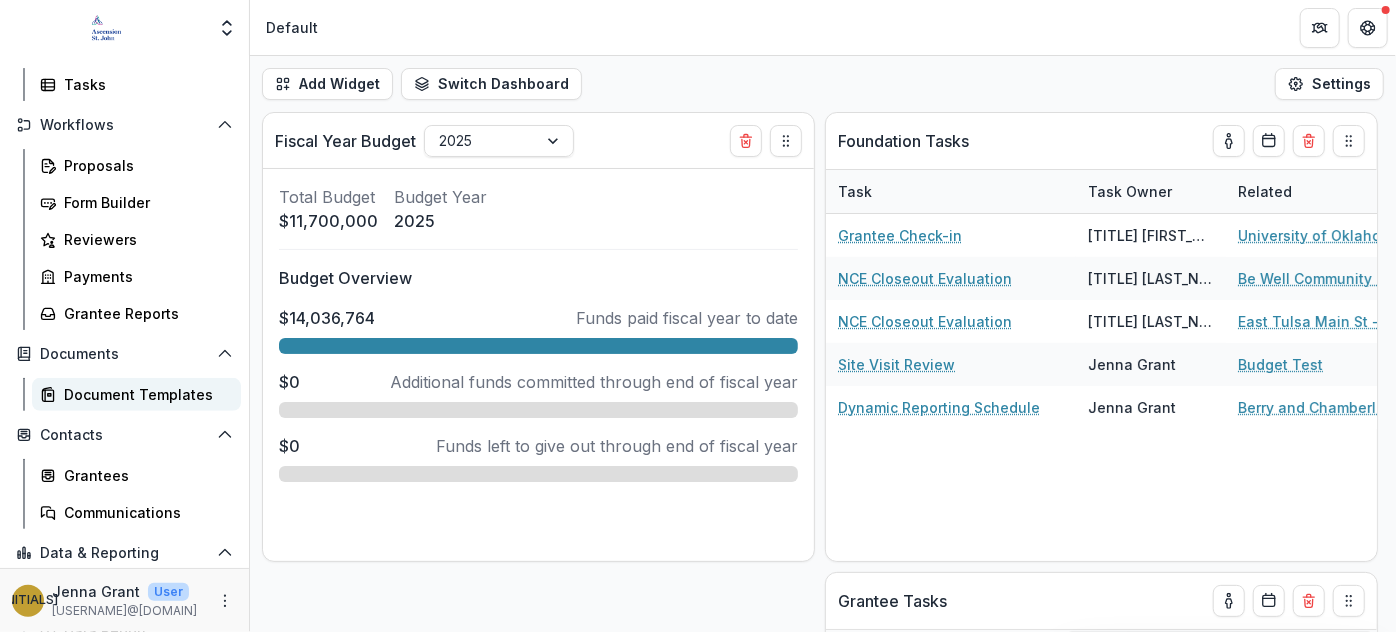 click on "Document Templates" at bounding box center (144, 394) 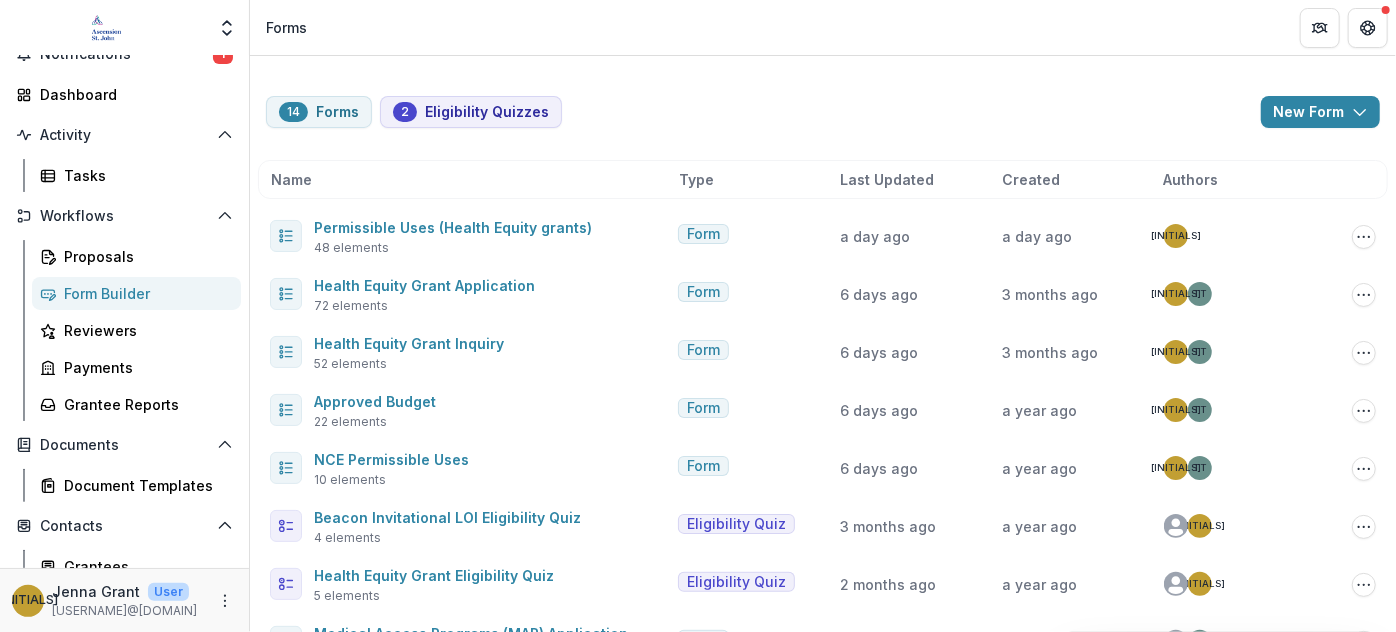 scroll, scrollTop: 181, scrollLeft: 0, axis: vertical 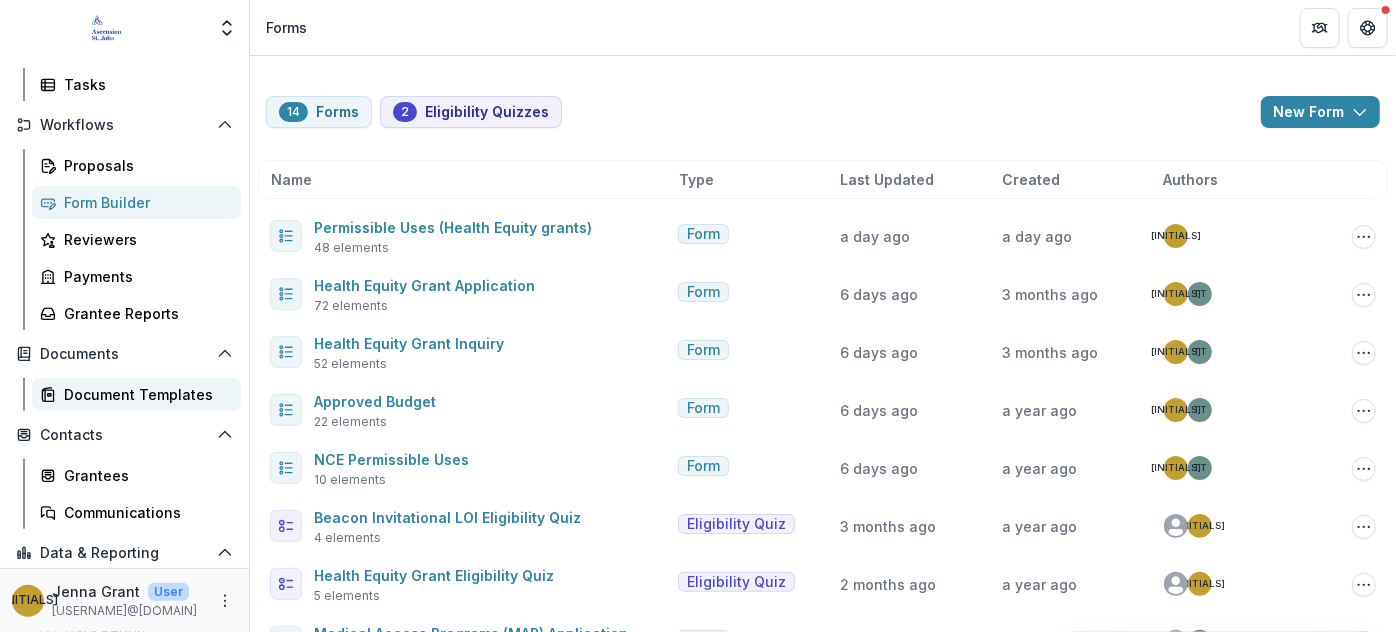 click on "Document Templates" at bounding box center (144, 394) 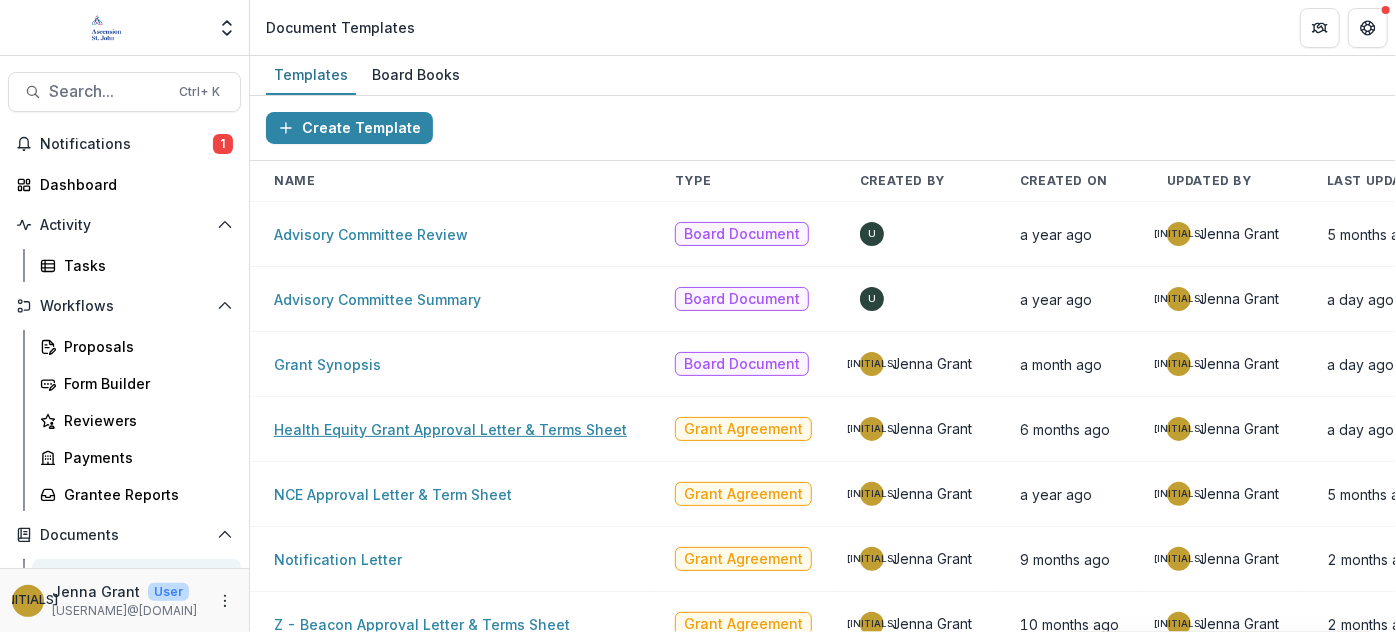 click on "Health Equity Grant Approval Letter & Terms Sheet" at bounding box center [450, 429] 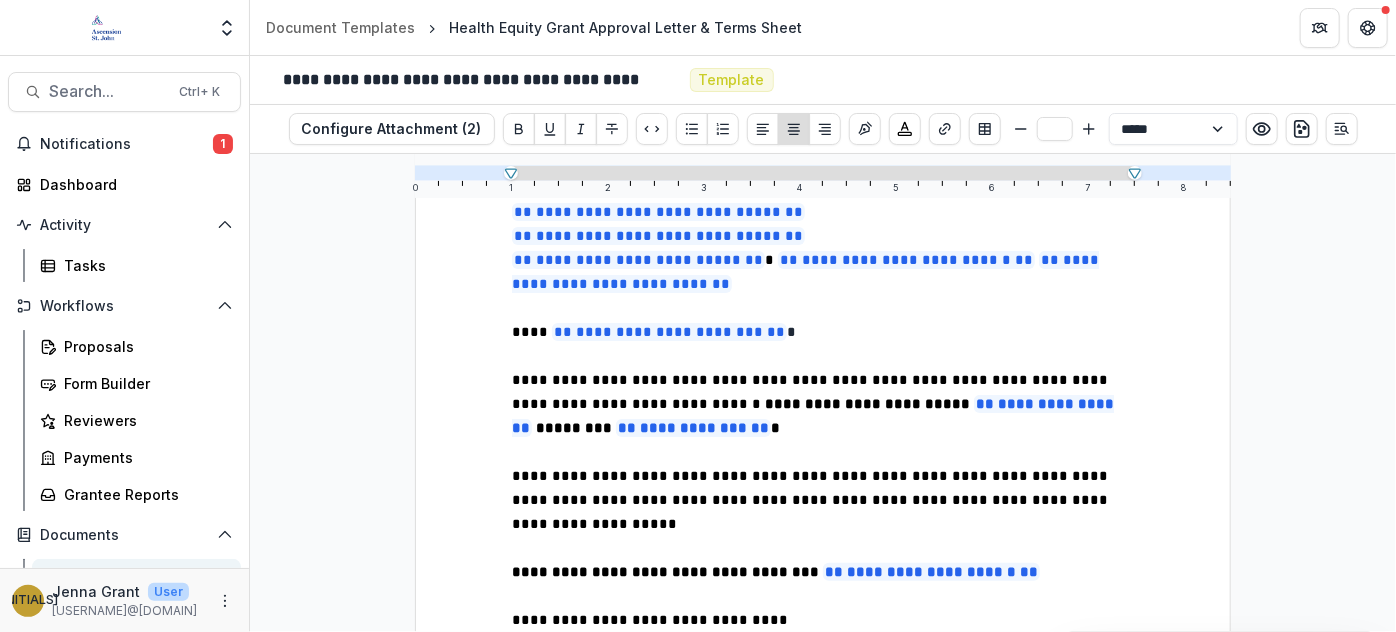 scroll, scrollTop: 363, scrollLeft: 0, axis: vertical 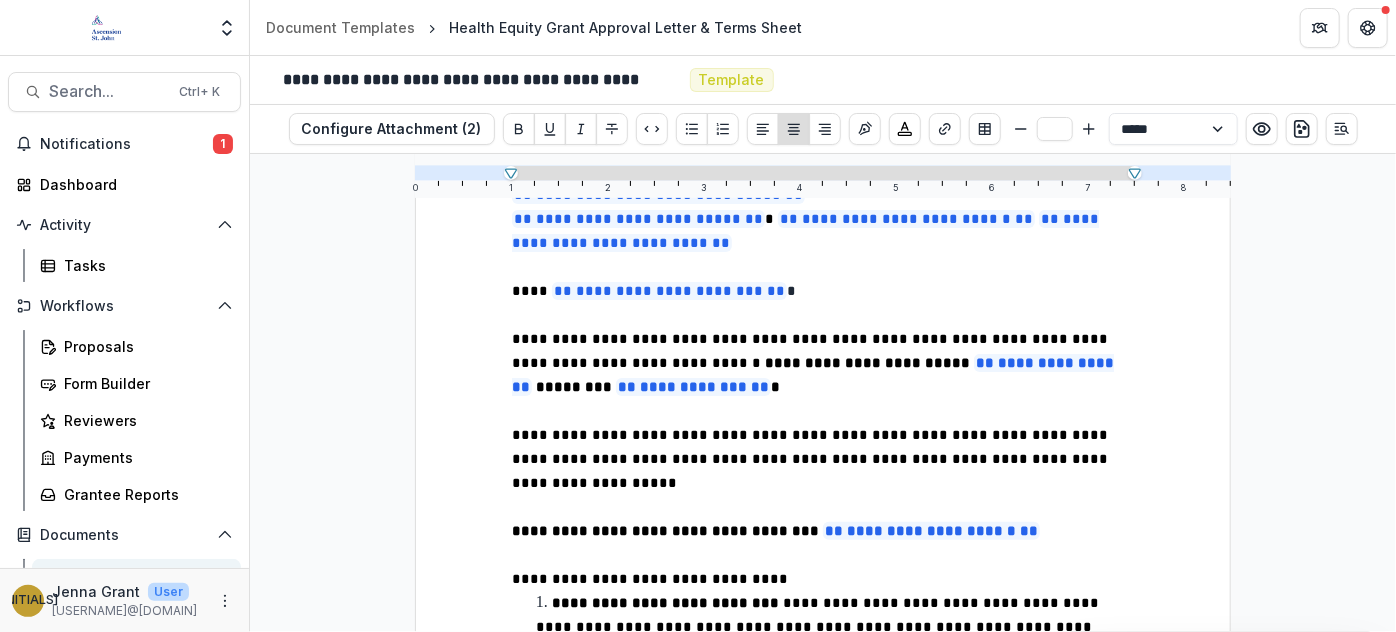 type on "**" 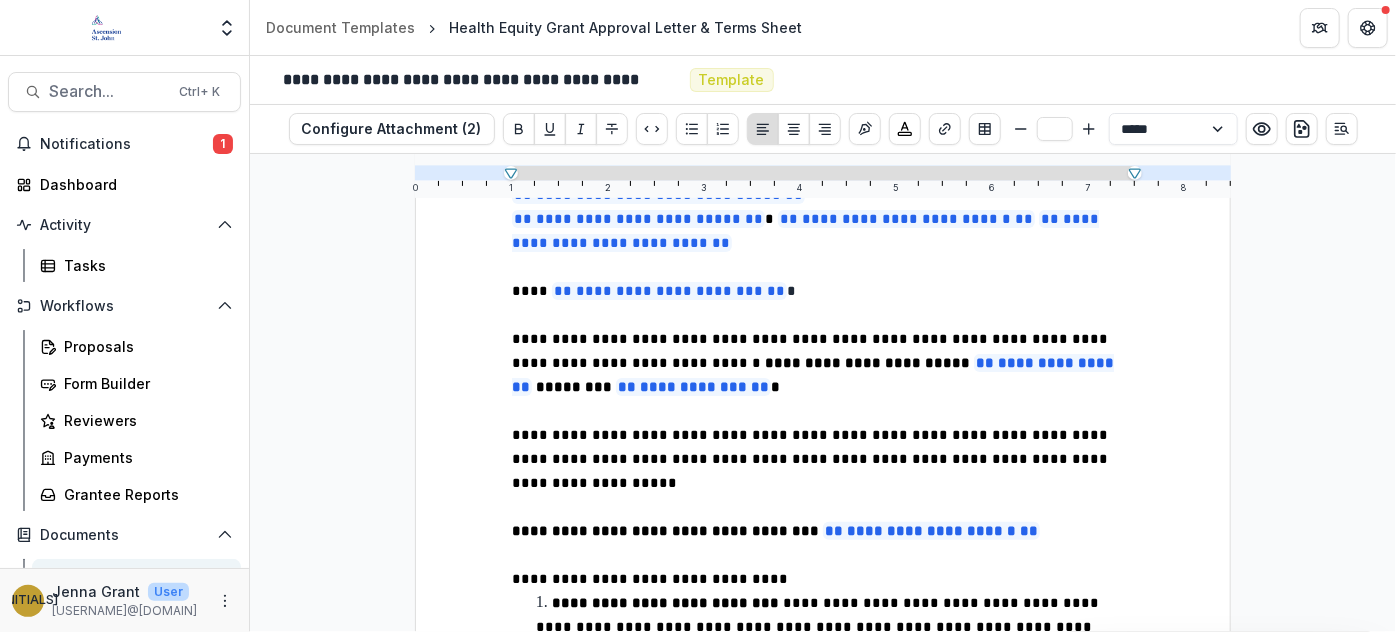 click on "**********" at bounding box center [813, 375] 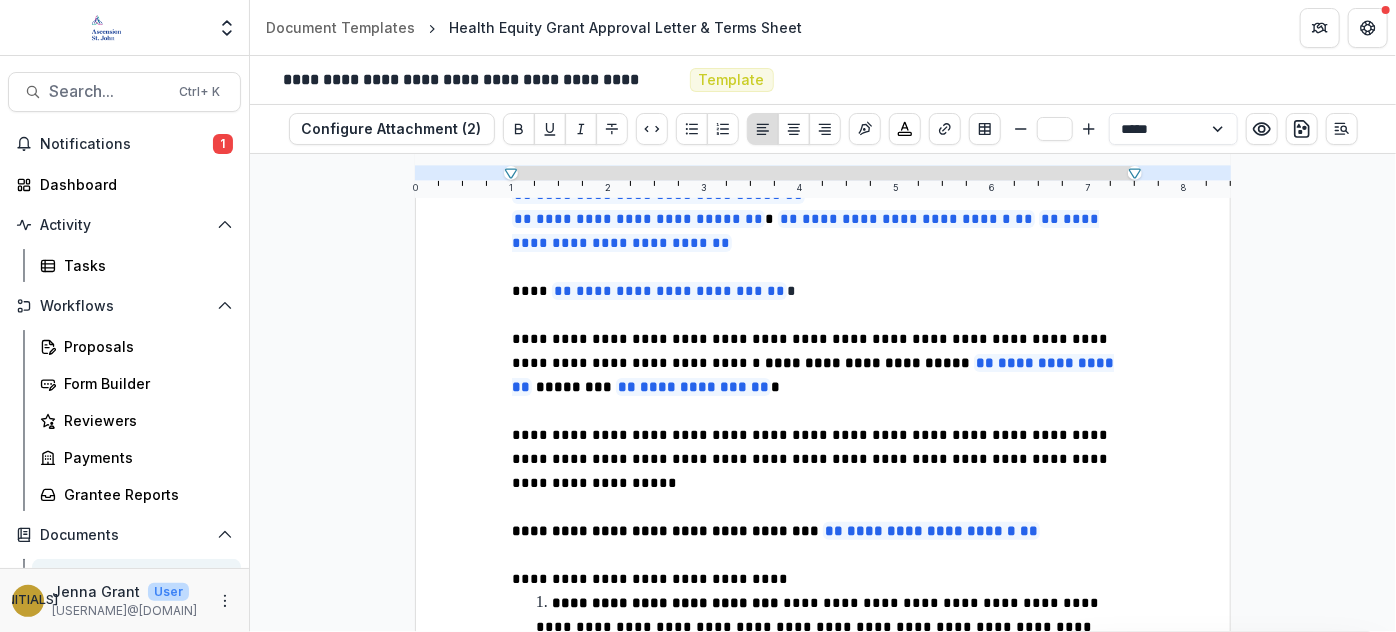 type 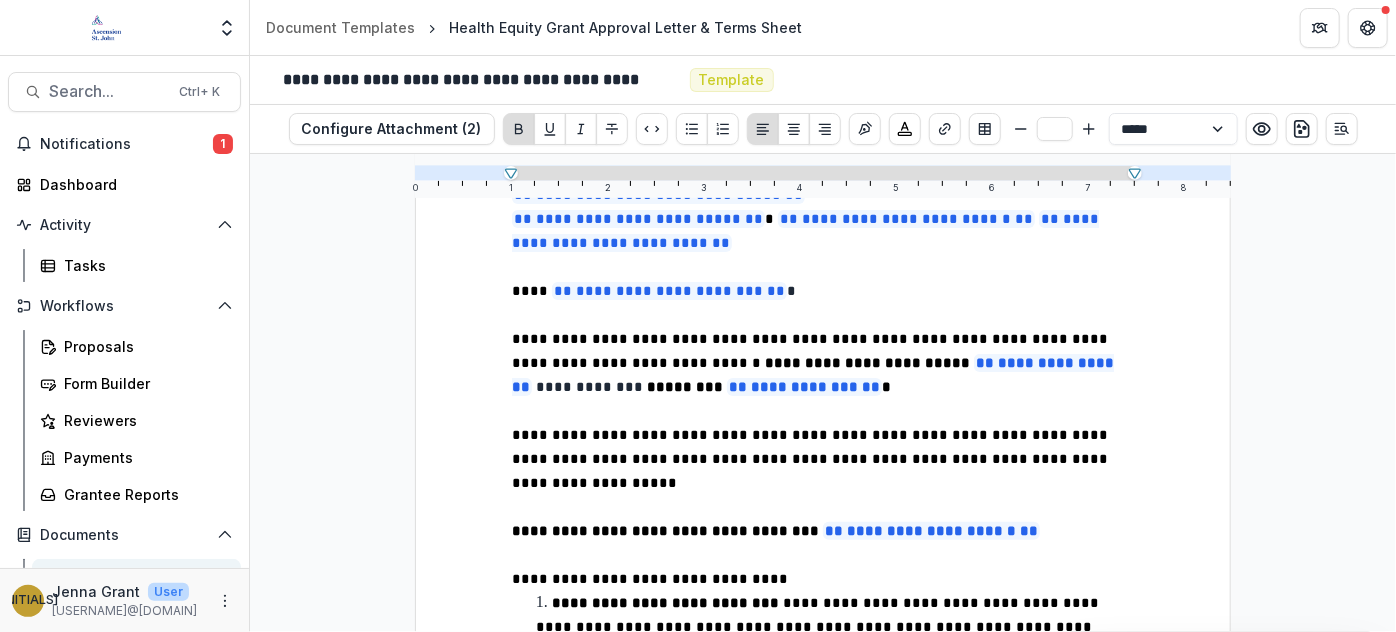 click on "**********" at bounding box center (823, 363) 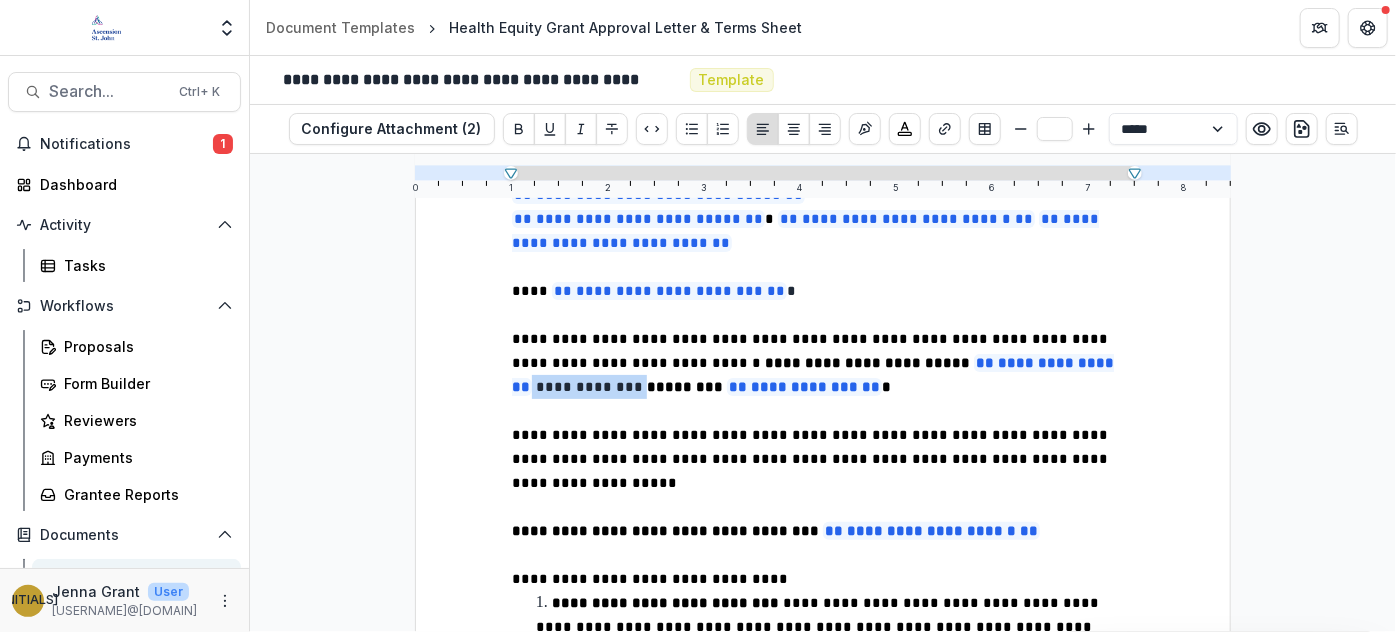 drag, startPoint x: 953, startPoint y: 359, endPoint x: 1057, endPoint y: 363, distance: 104.0769 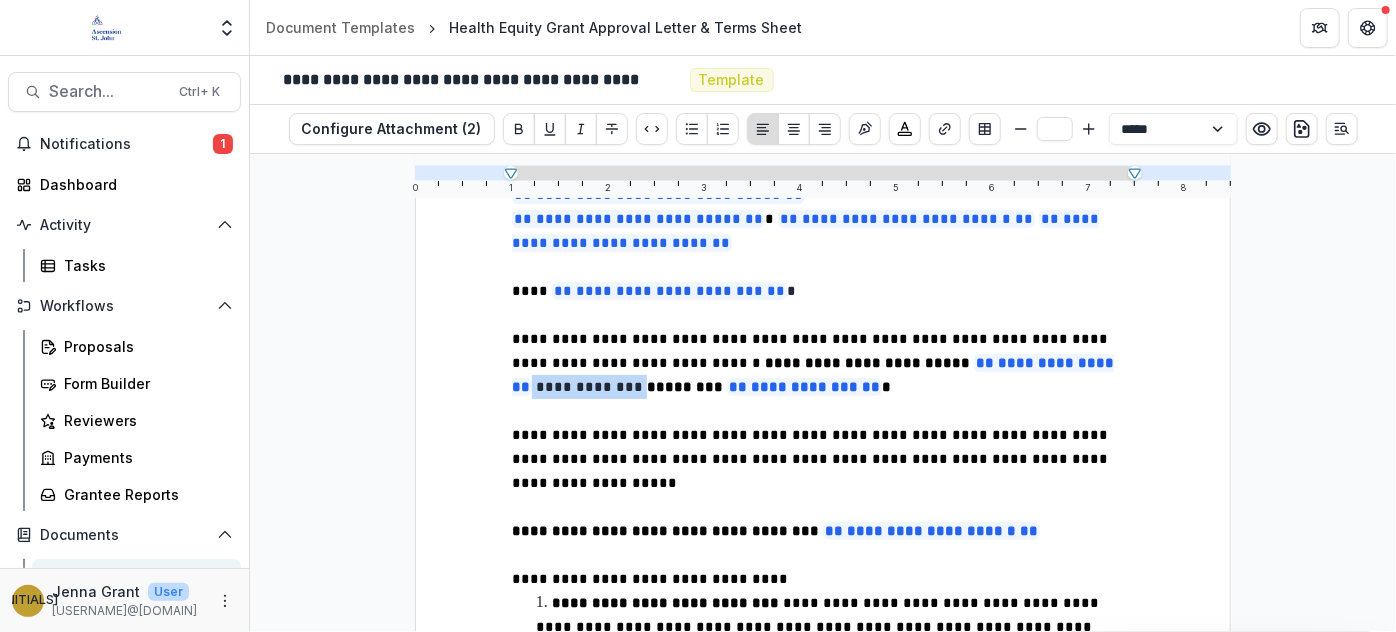 click on "**********" at bounding box center [823, 363] 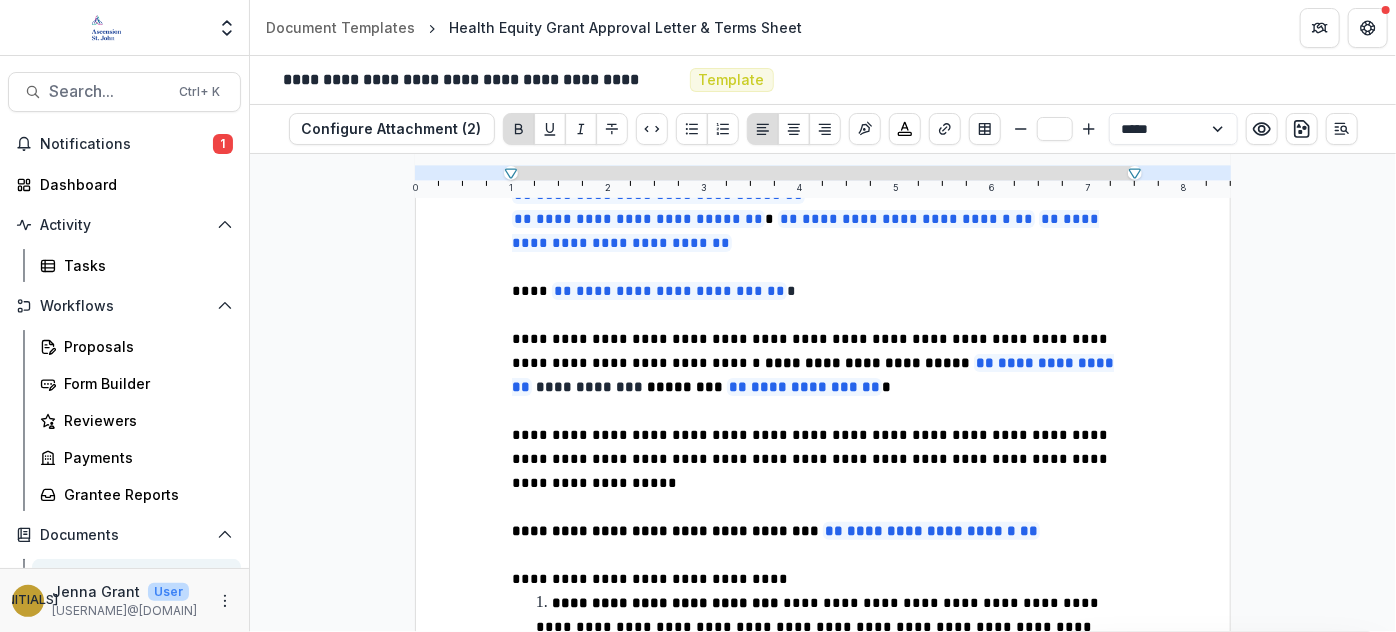 click on "**********" at bounding box center (823, 363) 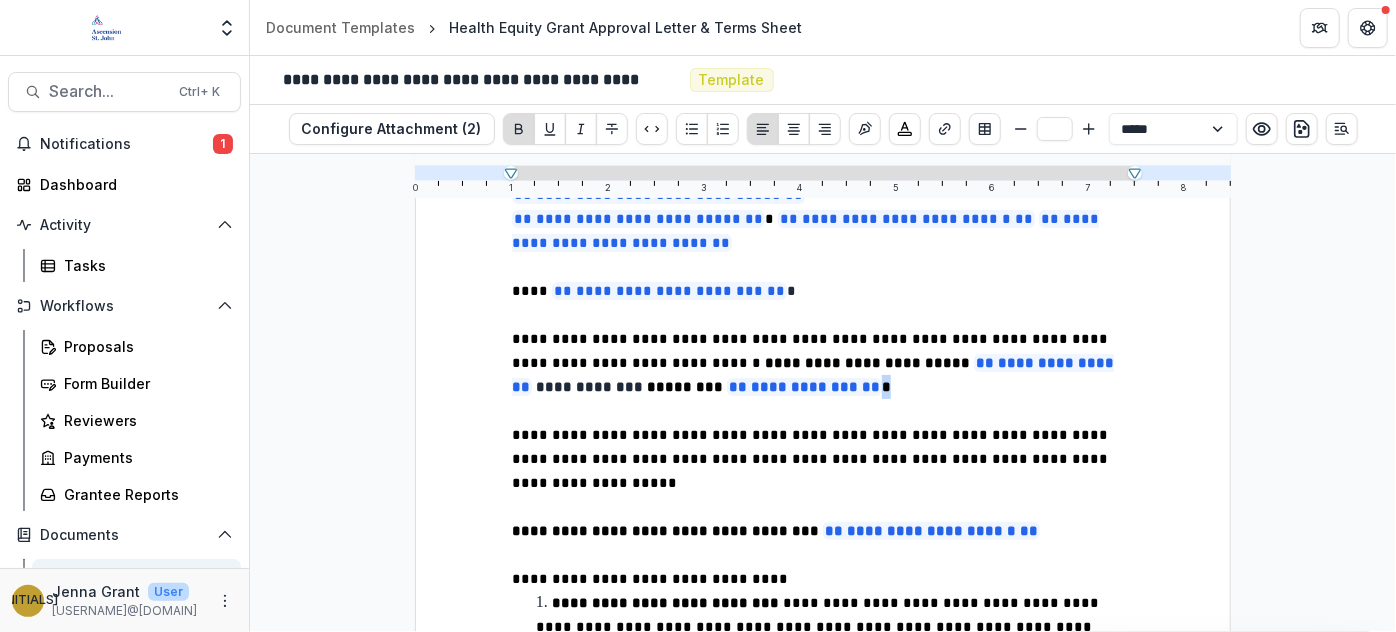click on "**********" at bounding box center [823, 363] 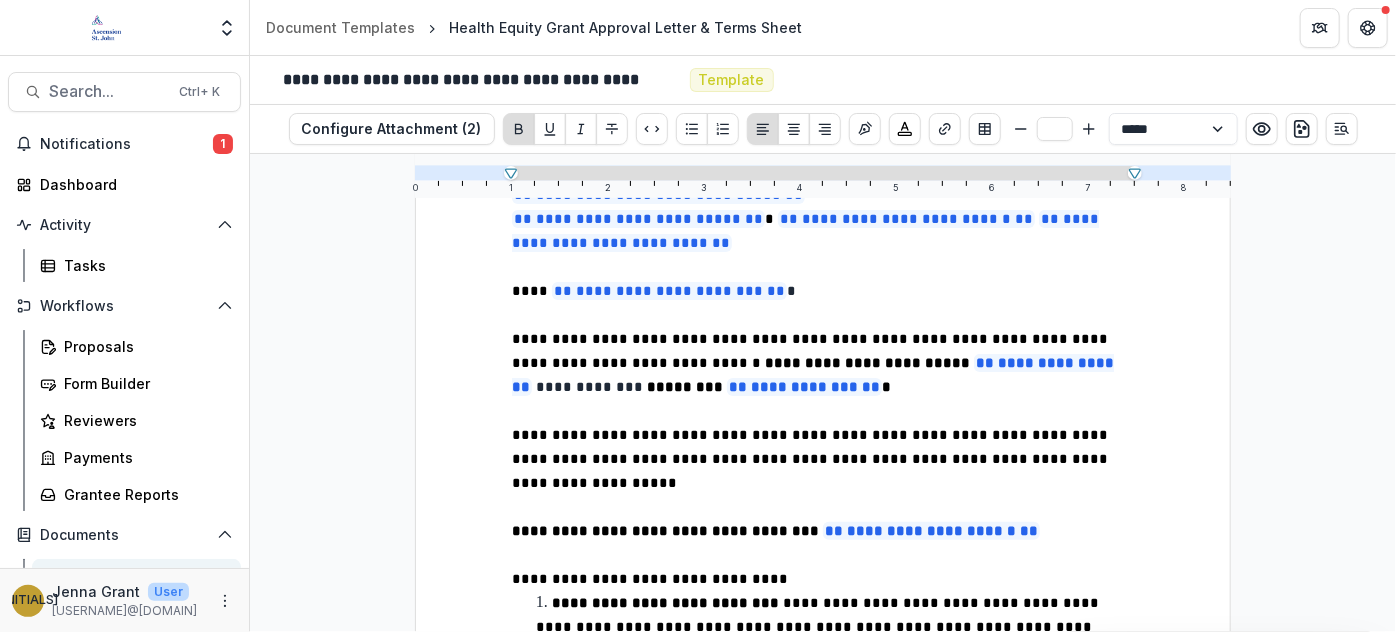 click on "**********" at bounding box center (823, 363) 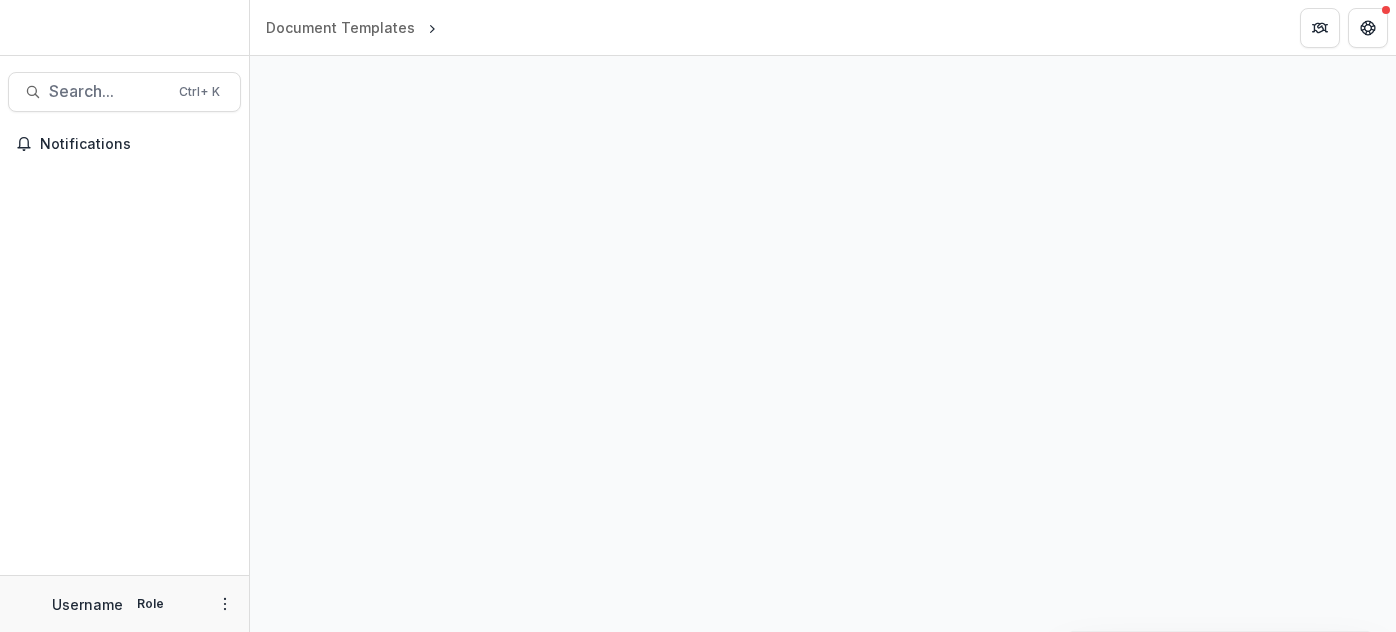 scroll, scrollTop: 0, scrollLeft: 0, axis: both 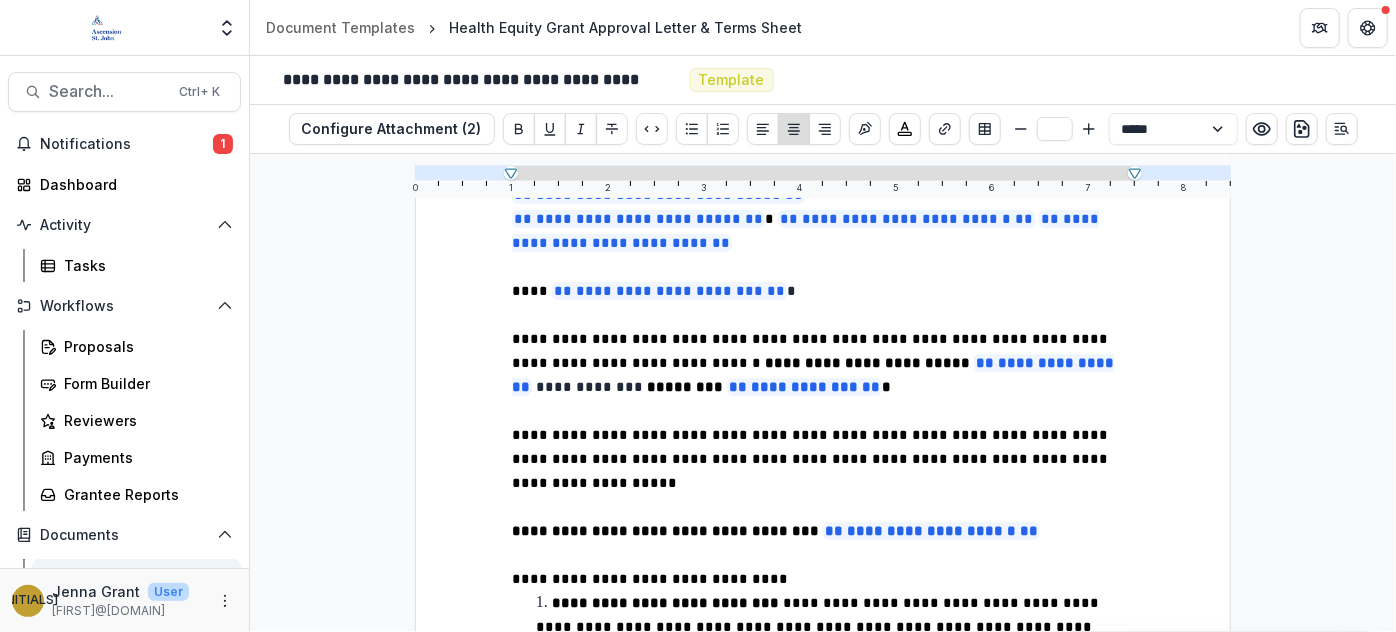 type on "**" 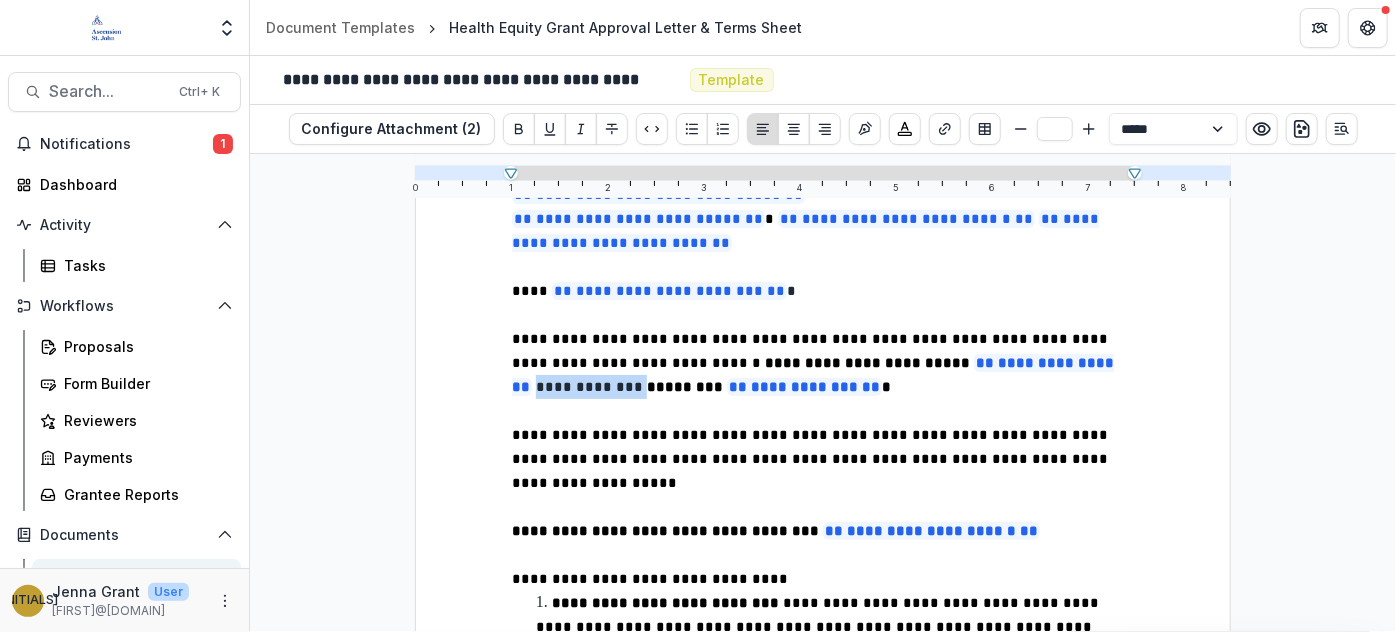 drag, startPoint x: 956, startPoint y: 363, endPoint x: 1055, endPoint y: 367, distance: 99.08077 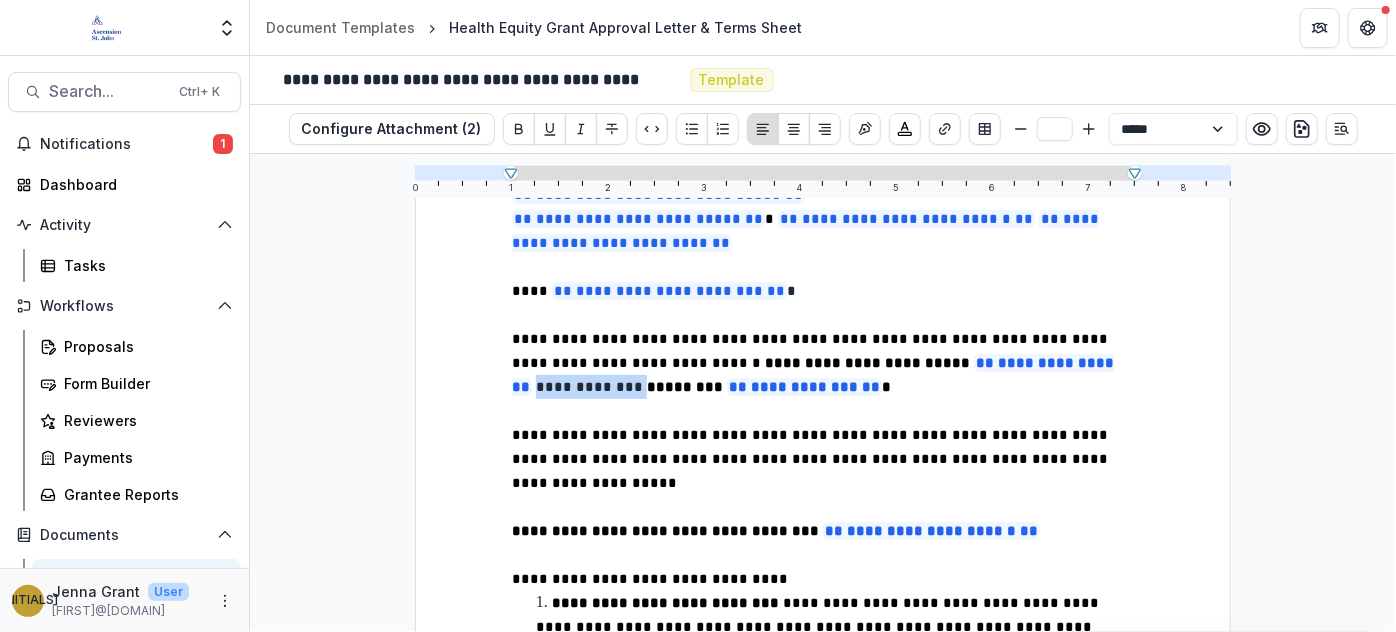 click on "**********" at bounding box center (823, 363) 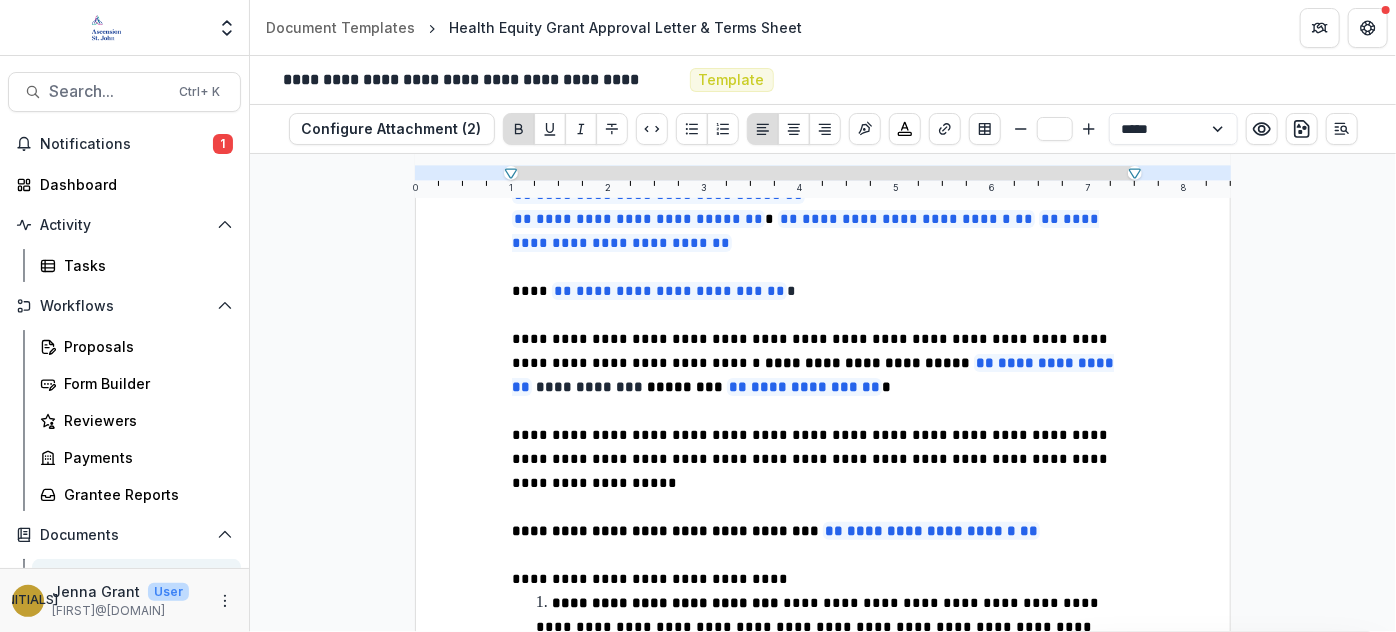 click on "**********" at bounding box center (823, 363) 